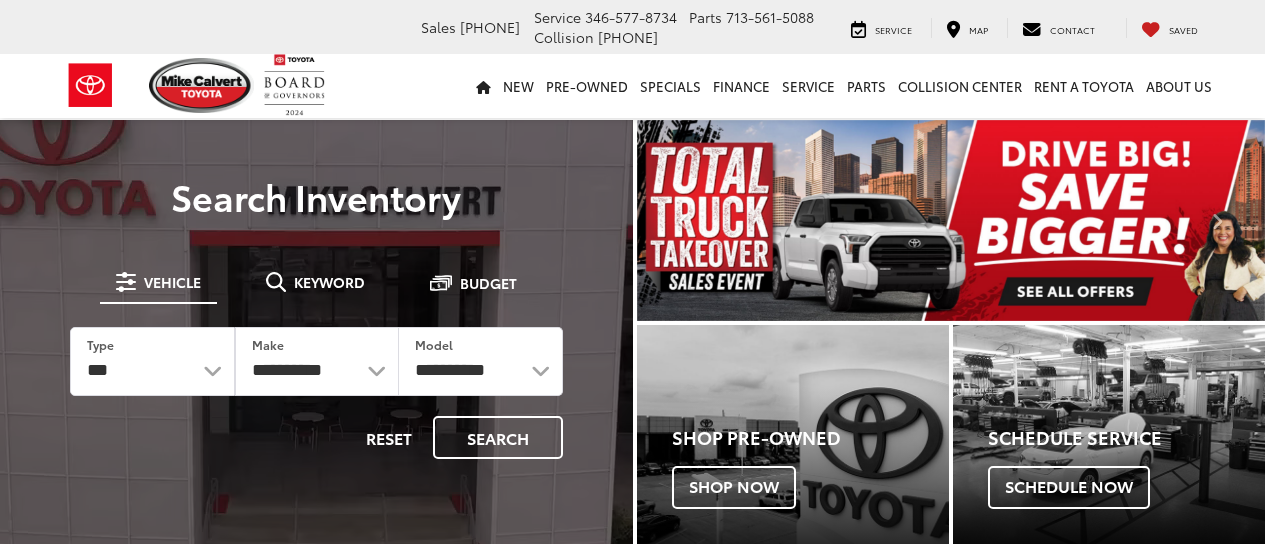 scroll, scrollTop: 0, scrollLeft: 0, axis: both 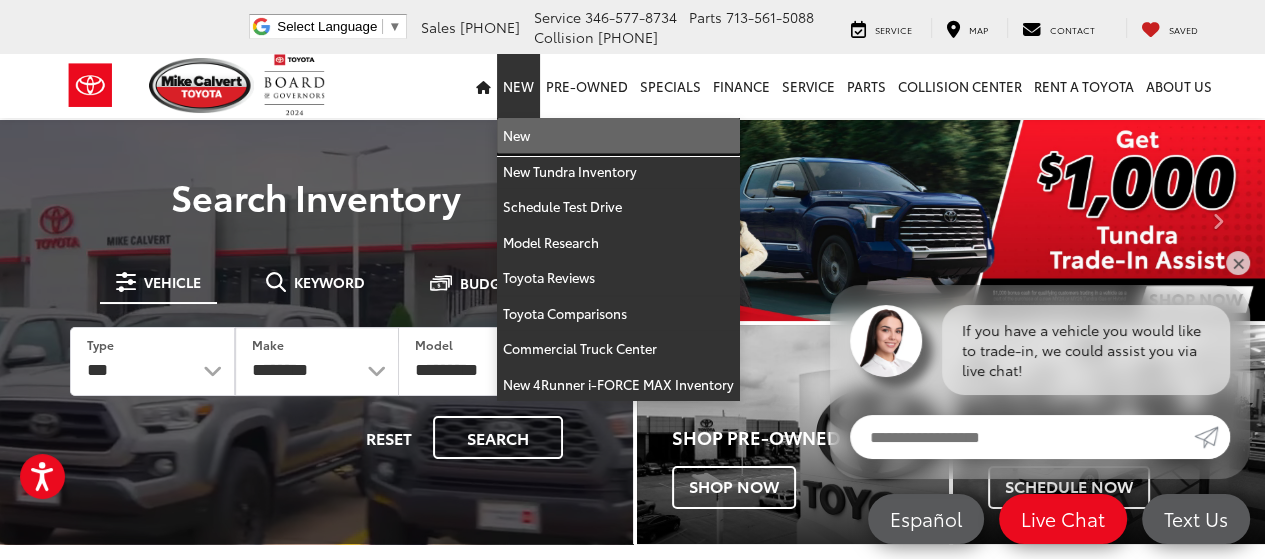 click on "New" at bounding box center [618, 136] 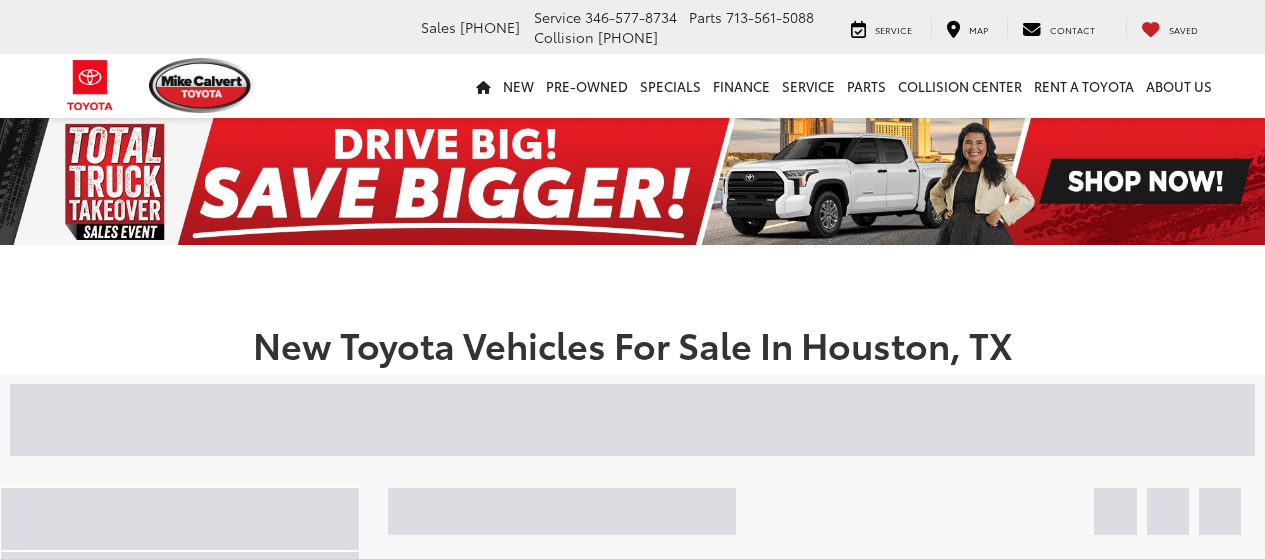scroll, scrollTop: 0, scrollLeft: 0, axis: both 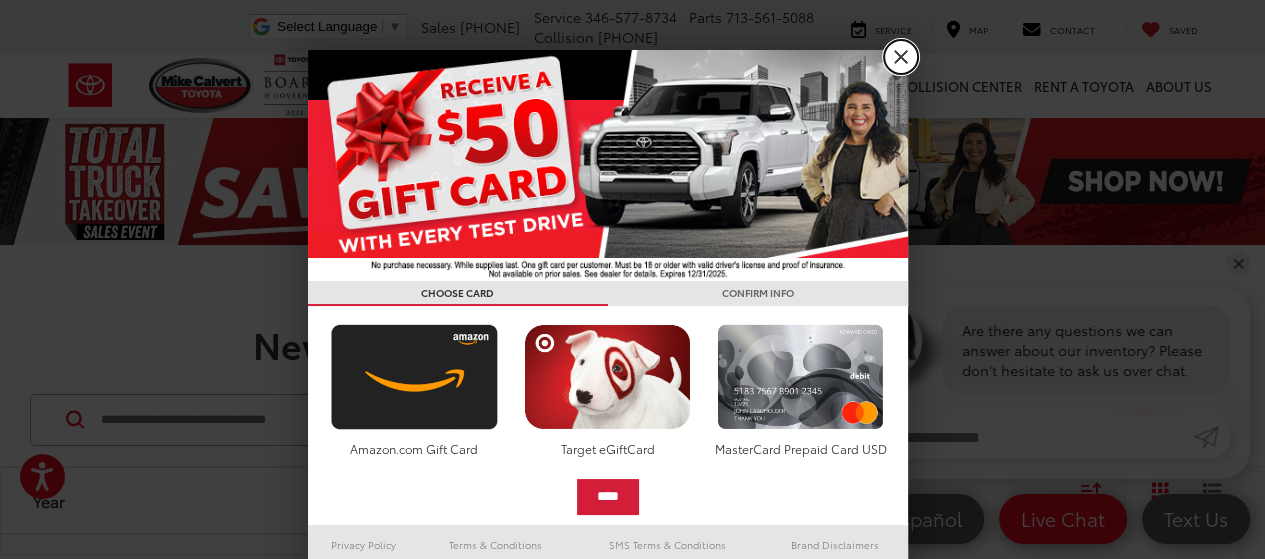 click on "X" at bounding box center (901, 57) 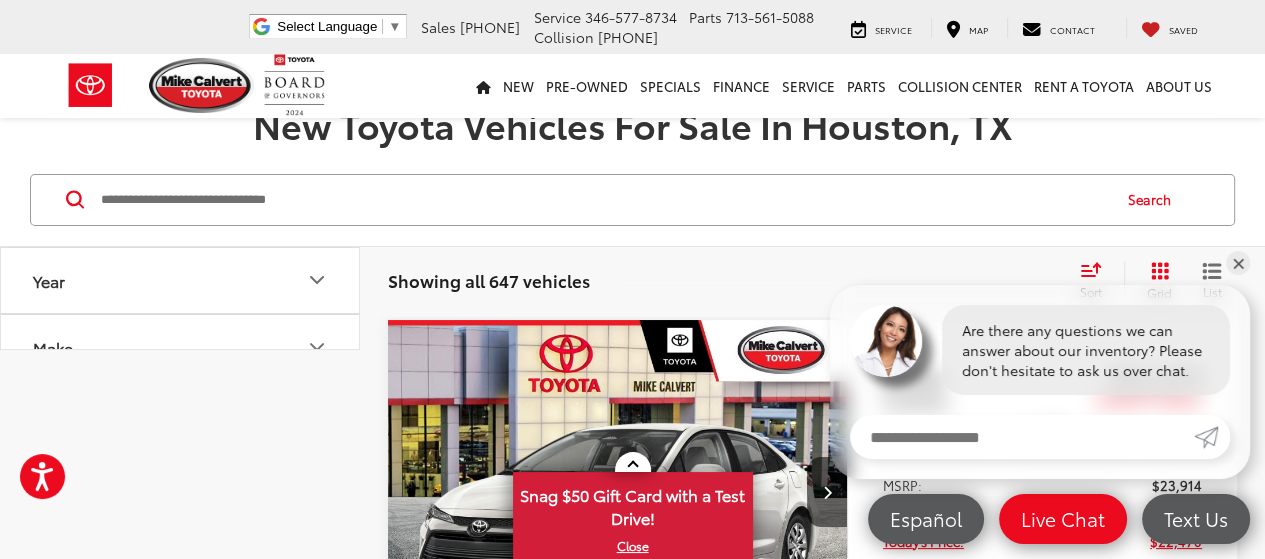 scroll, scrollTop: 300, scrollLeft: 0, axis: vertical 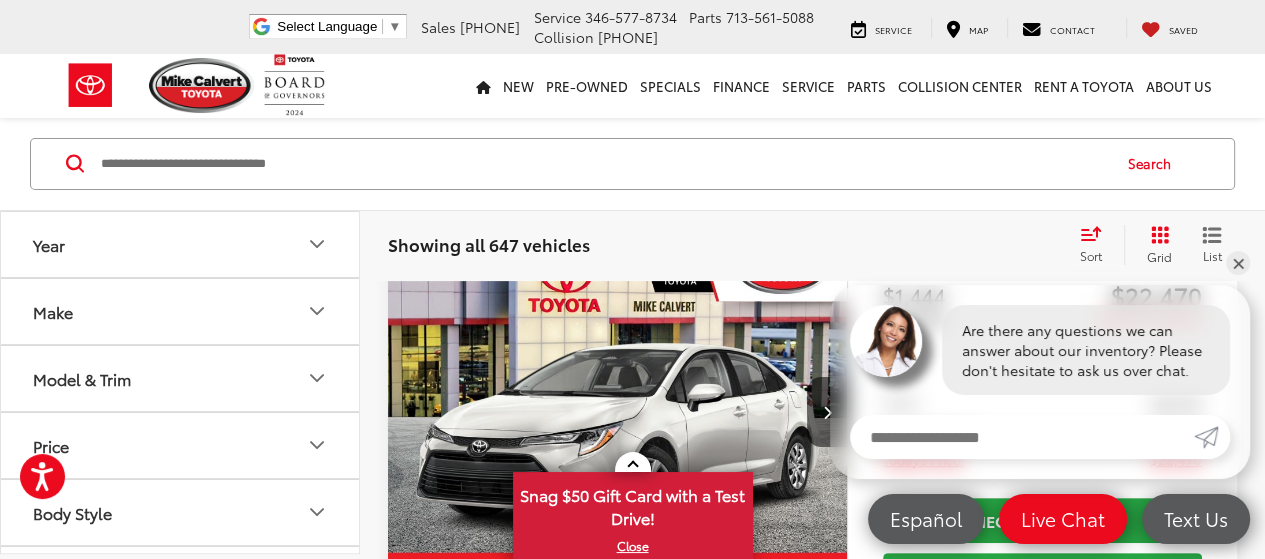 click on "Make" at bounding box center [53, 310] 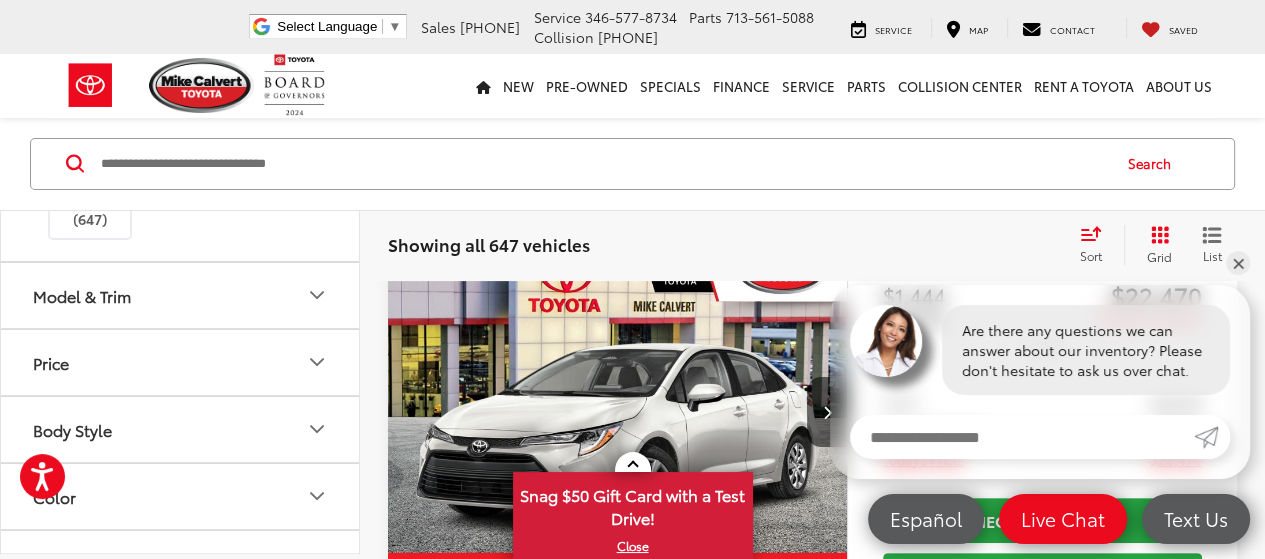 scroll, scrollTop: 200, scrollLeft: 0, axis: vertical 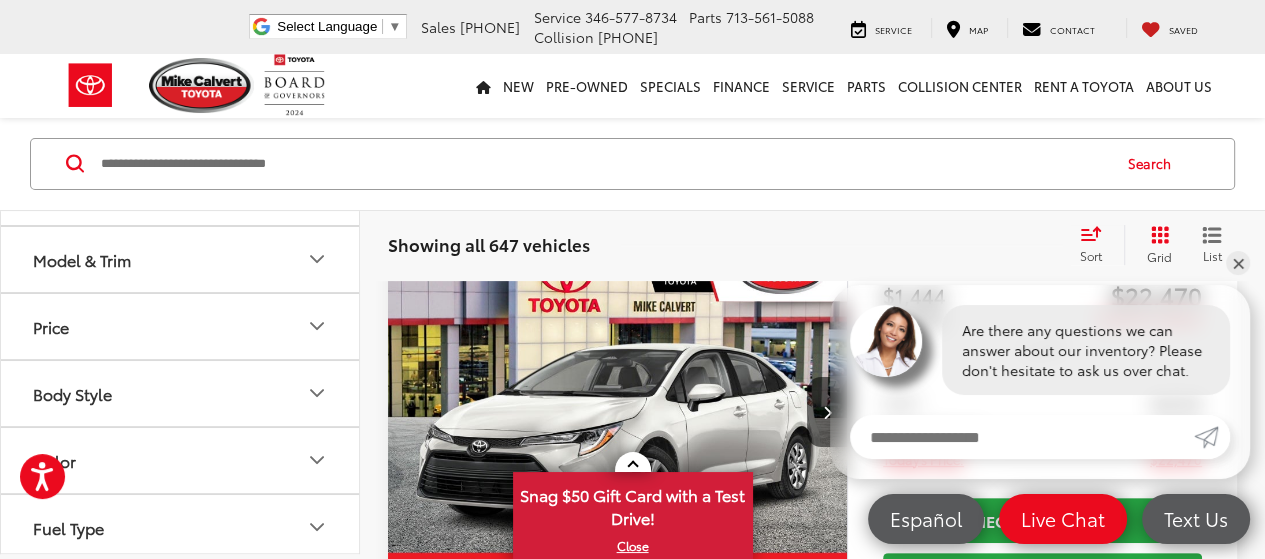 click on "Model & Trim" at bounding box center [82, 258] 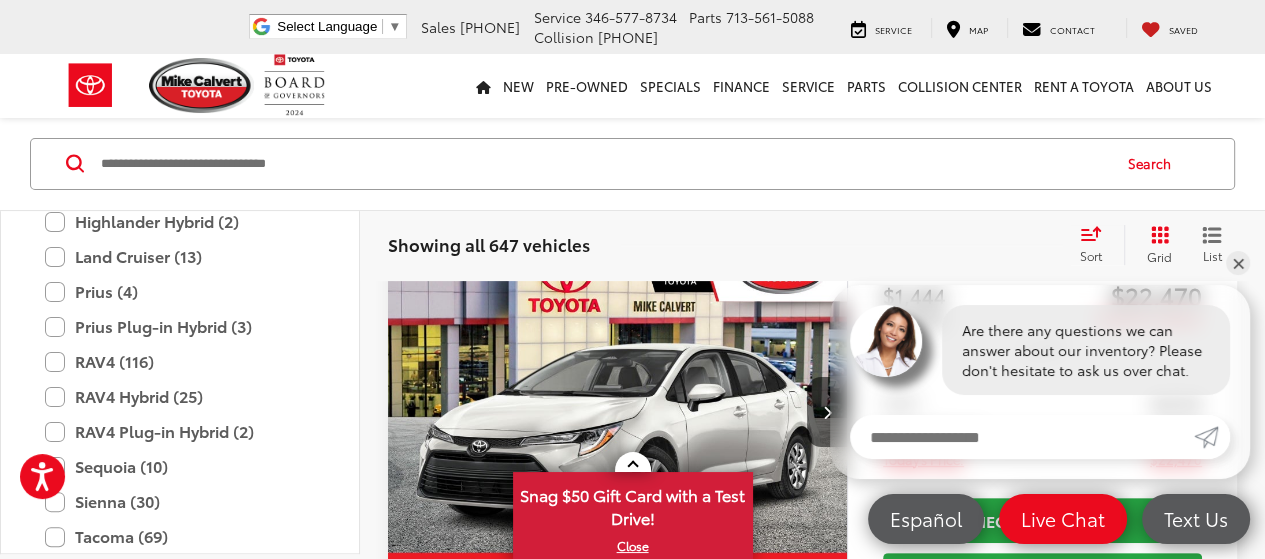 scroll, scrollTop: 800, scrollLeft: 0, axis: vertical 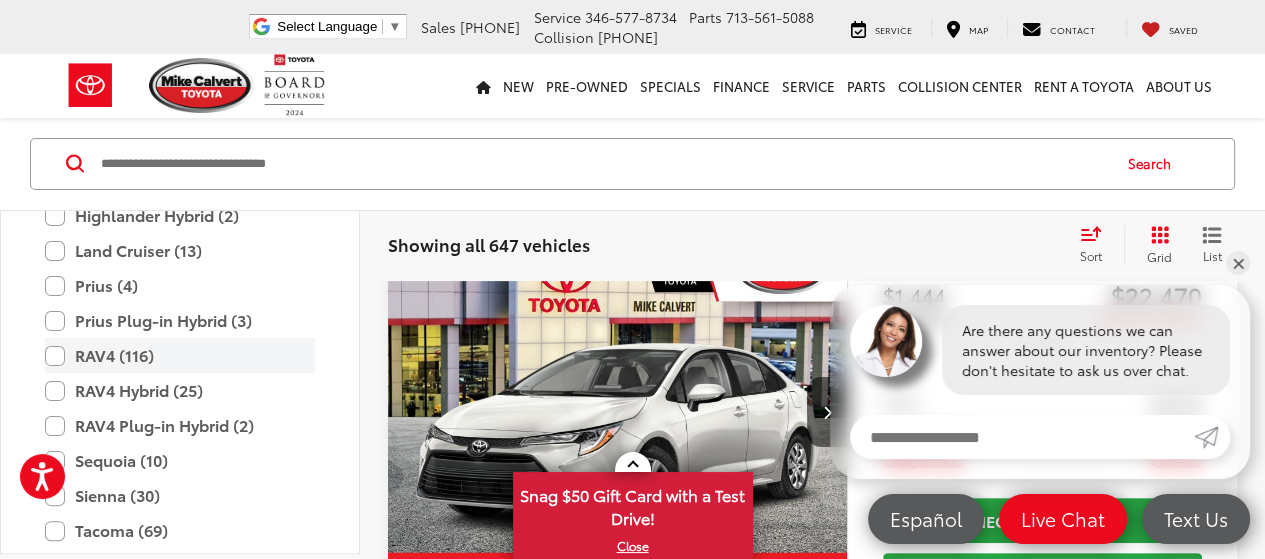 click on "RAV4 (116)" at bounding box center [180, 355] 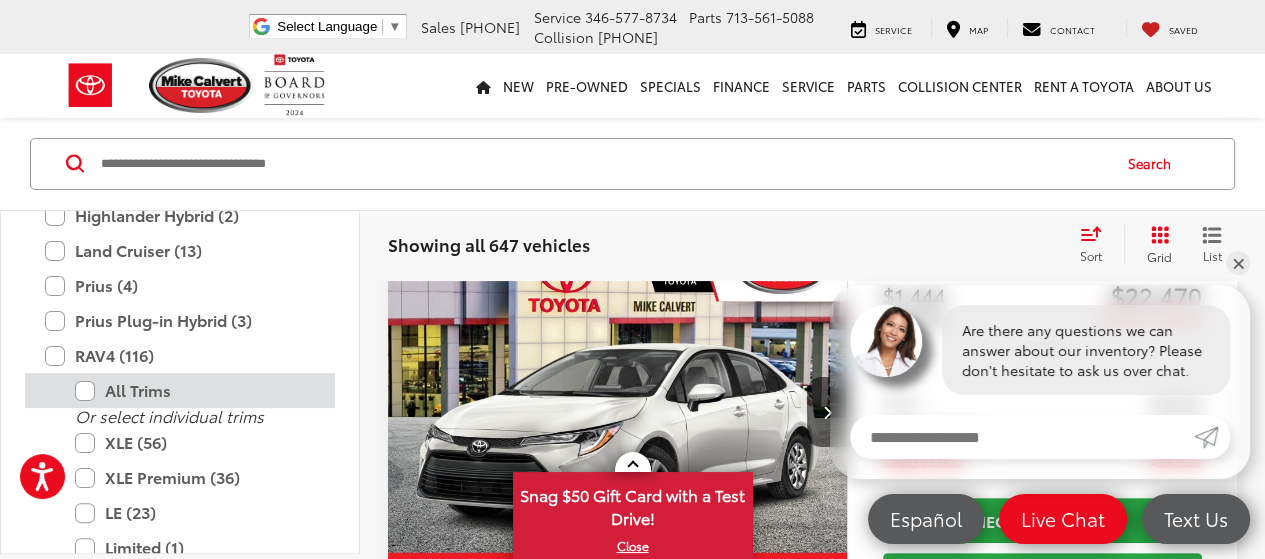 scroll, scrollTop: 256, scrollLeft: 0, axis: vertical 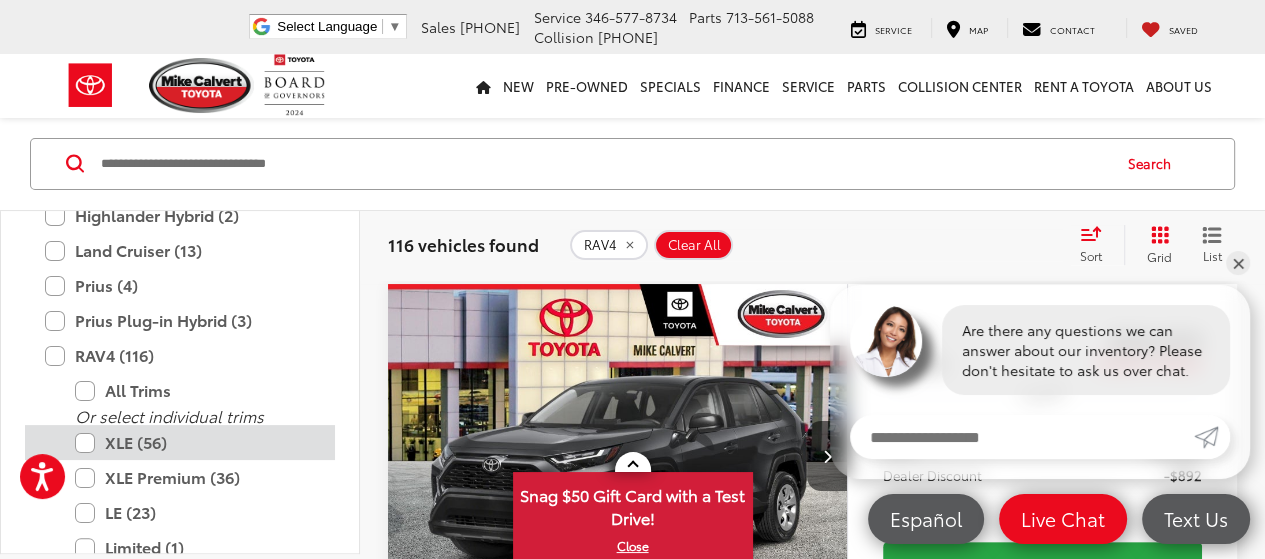 click on "XLE (56)" at bounding box center [195, 442] 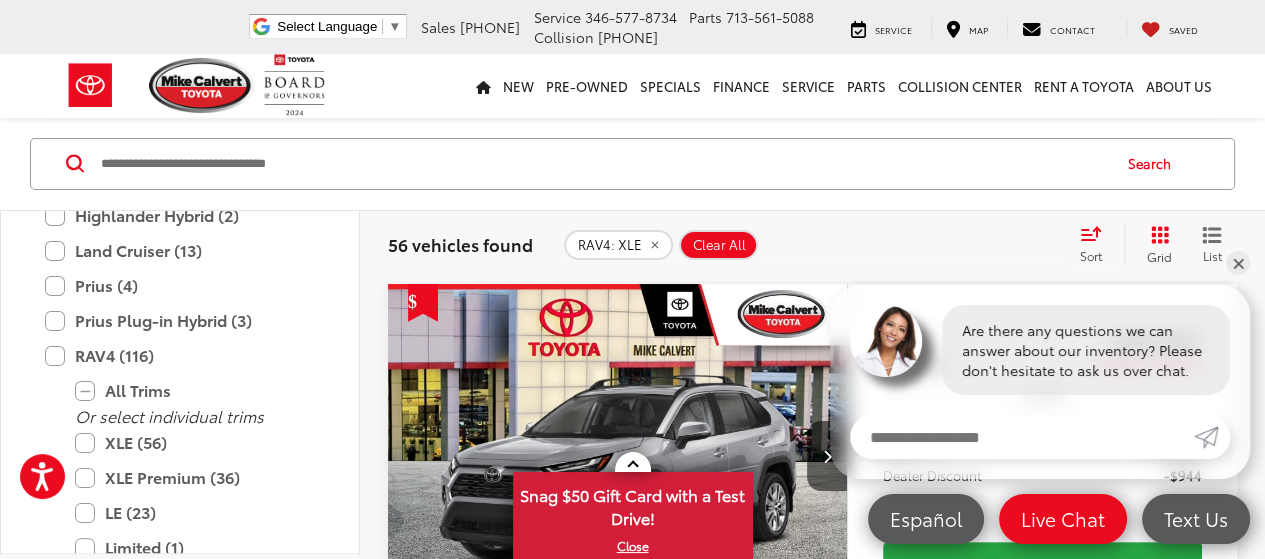 click at bounding box center [604, 164] 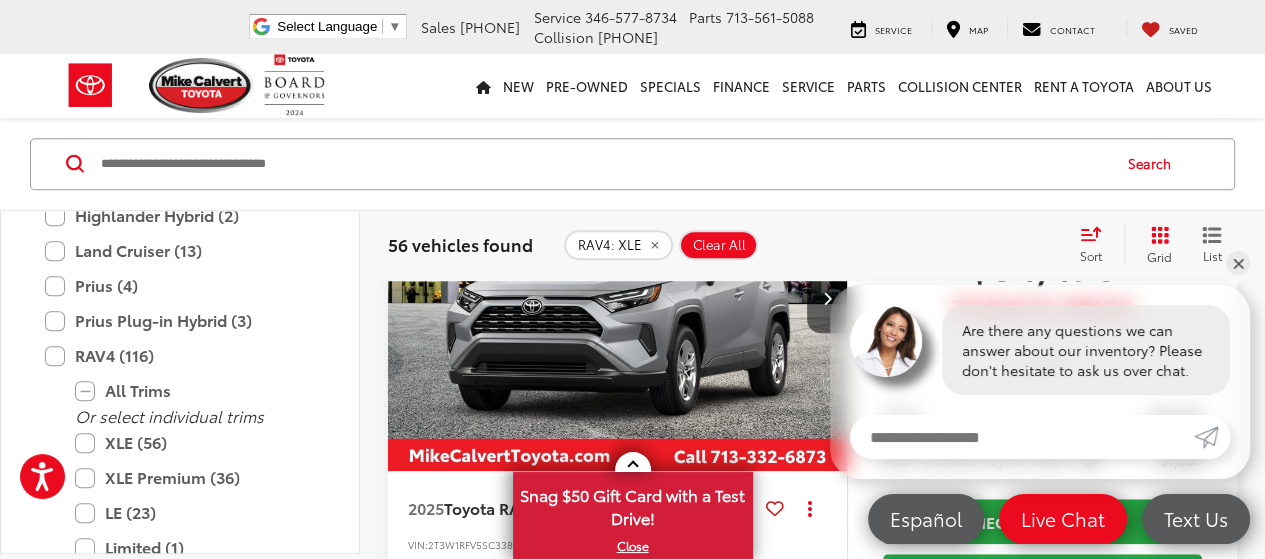 scroll, scrollTop: 7500, scrollLeft: 0, axis: vertical 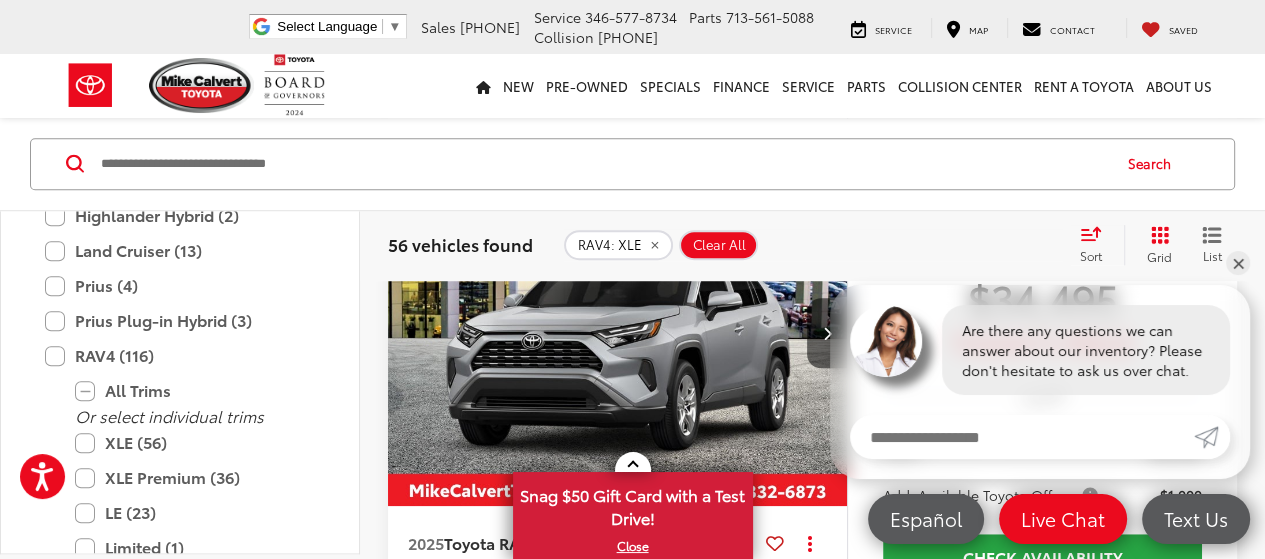 click on "Toyota RAV4" at bounding box center (491, -153) 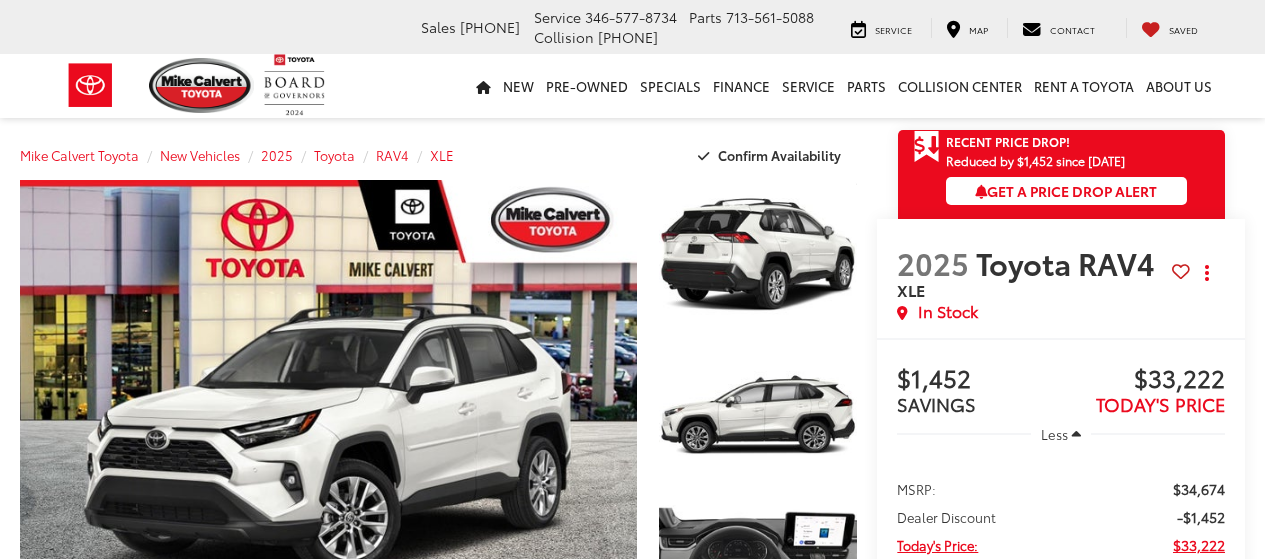 scroll, scrollTop: 0, scrollLeft: 0, axis: both 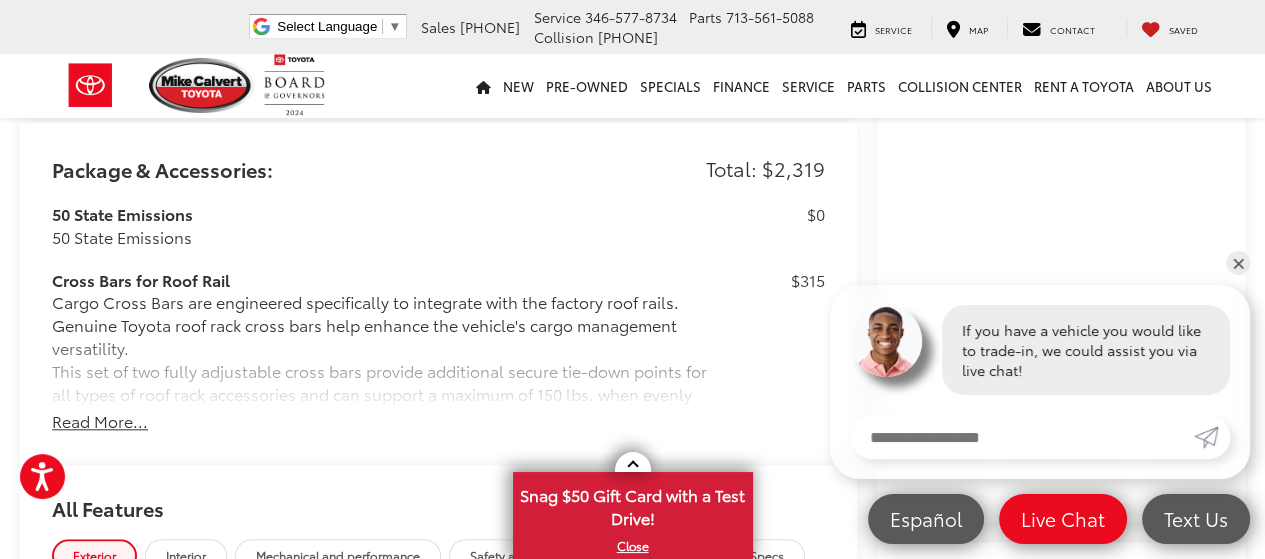 click on "Read More..." at bounding box center [100, 421] 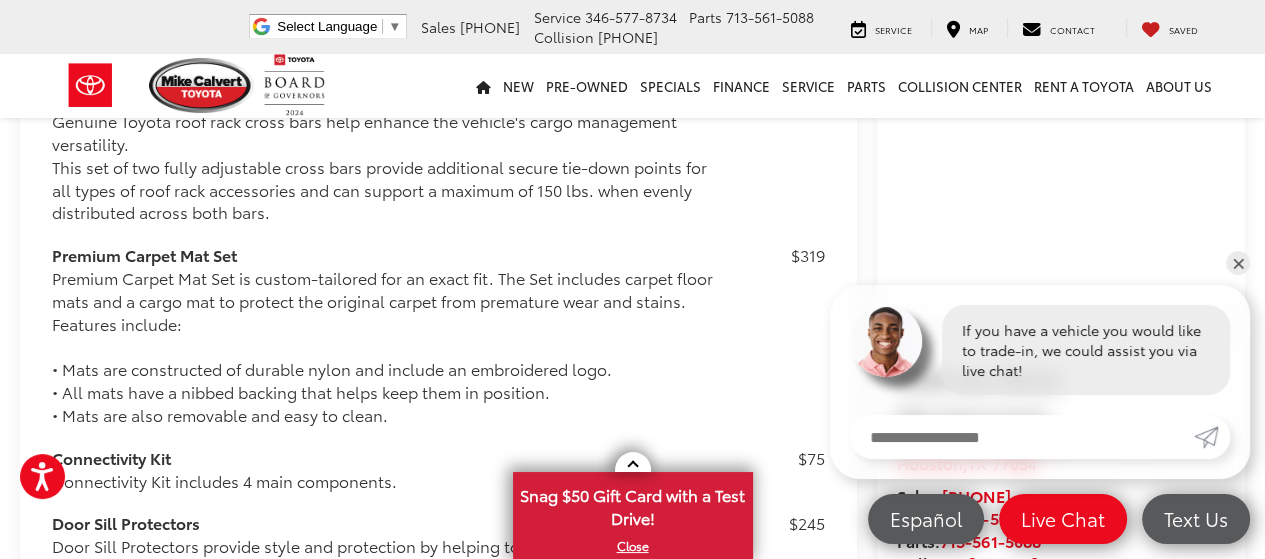 scroll, scrollTop: 1604, scrollLeft: 0, axis: vertical 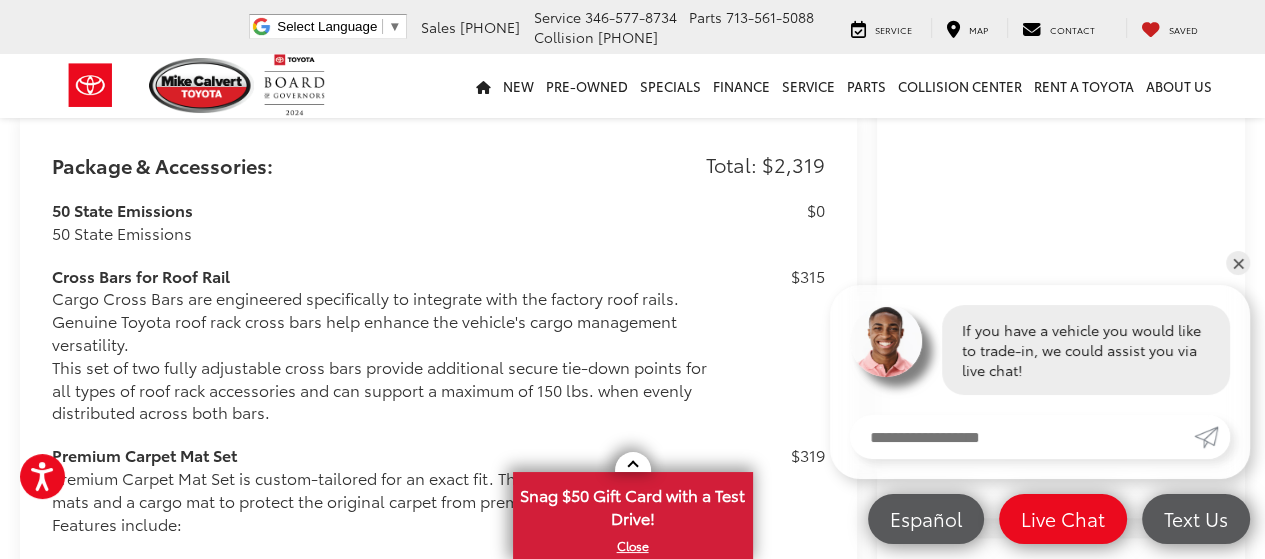 drag, startPoint x: 52, startPoint y: 280, endPoint x: 236, endPoint y: 263, distance: 184.78366 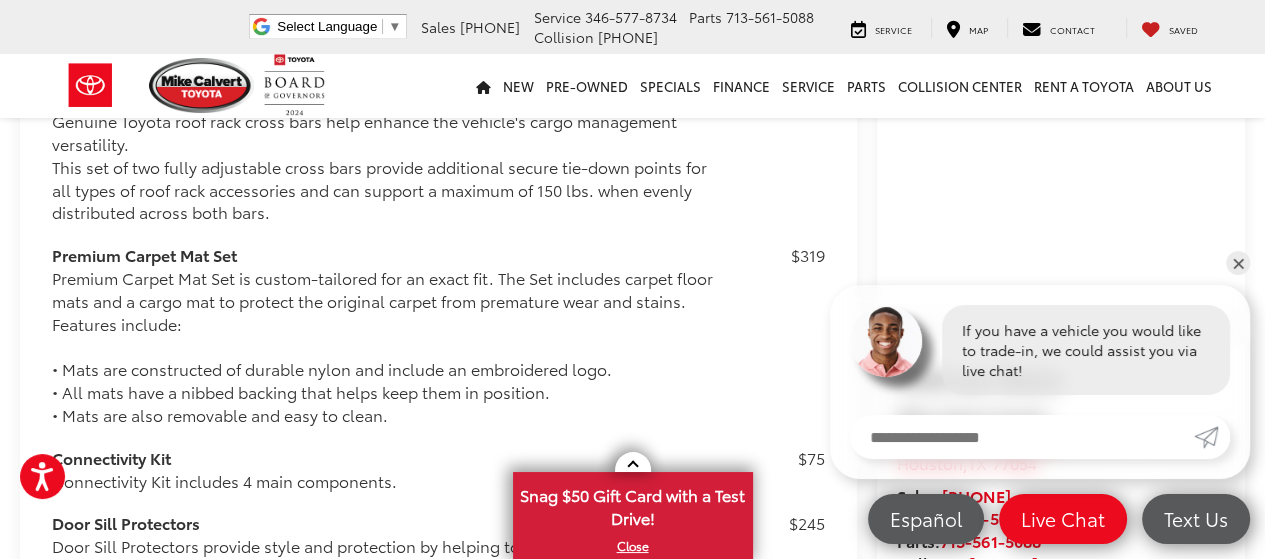 drag, startPoint x: 48, startPoint y: 256, endPoint x: 266, endPoint y: 251, distance: 218.05733 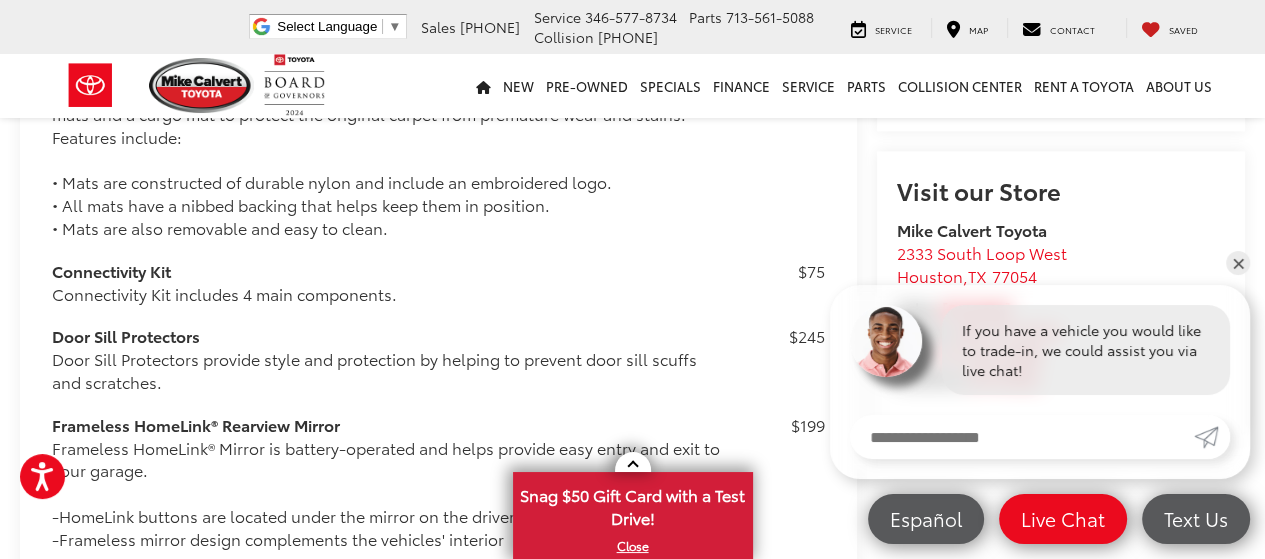 scroll, scrollTop: 2004, scrollLeft: 0, axis: vertical 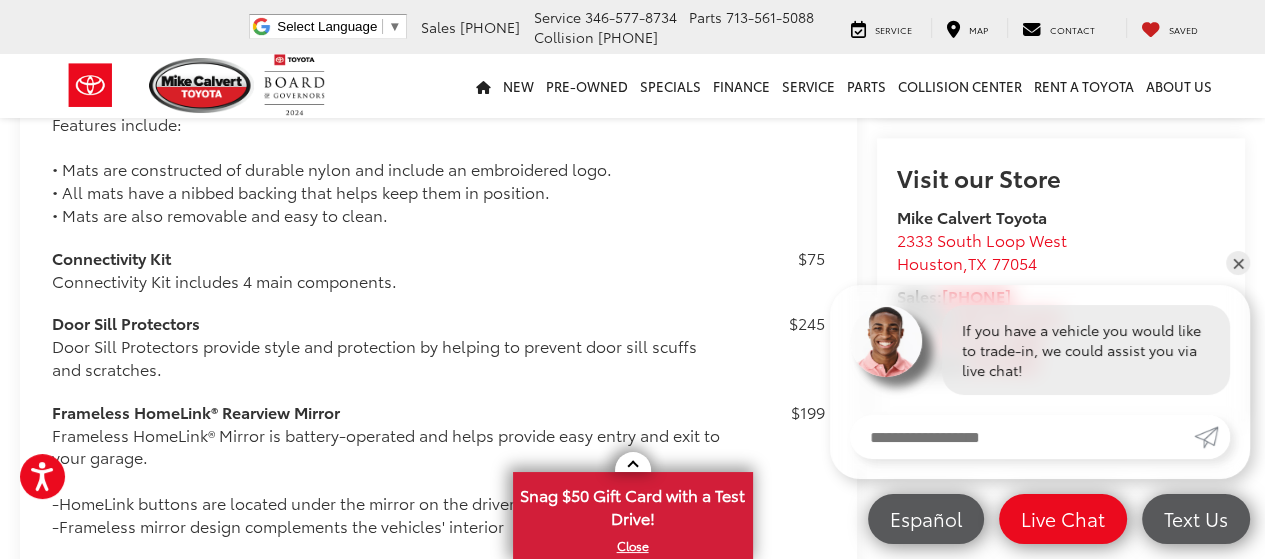 drag, startPoint x: 48, startPoint y: 262, endPoint x: 188, endPoint y: 255, distance: 140.1749 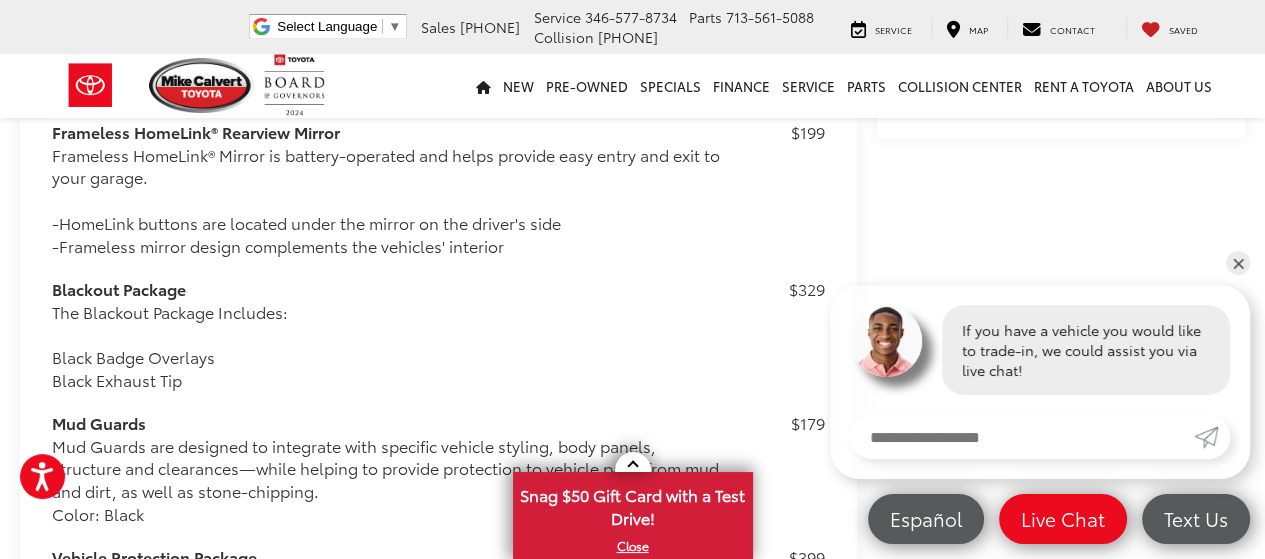 scroll, scrollTop: 2304, scrollLeft: 0, axis: vertical 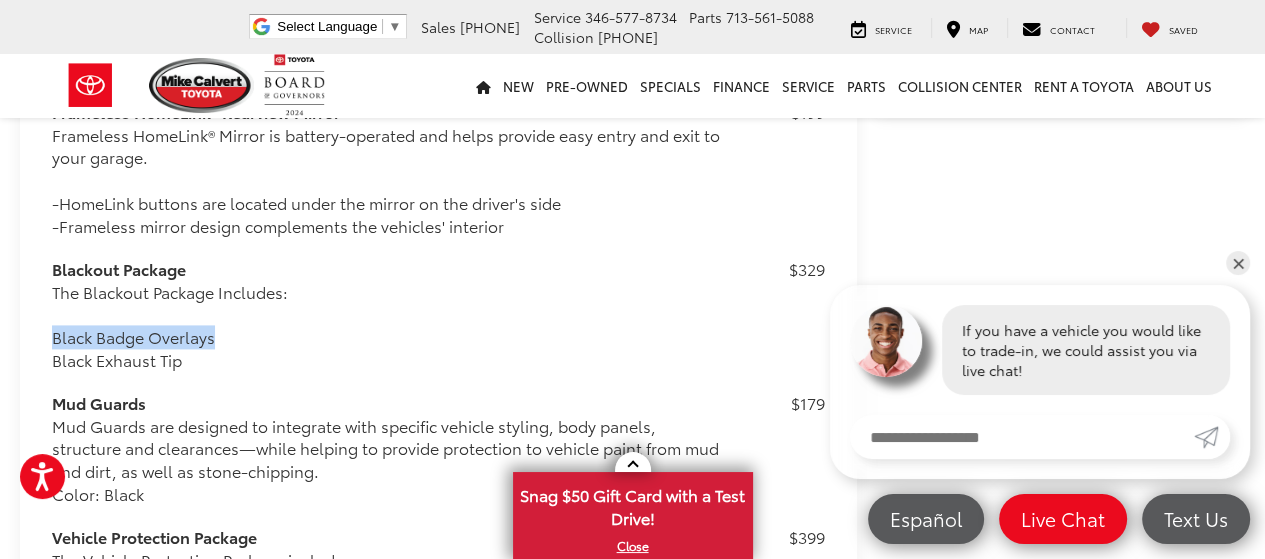 drag, startPoint x: 52, startPoint y: 339, endPoint x: 219, endPoint y: 339, distance: 167 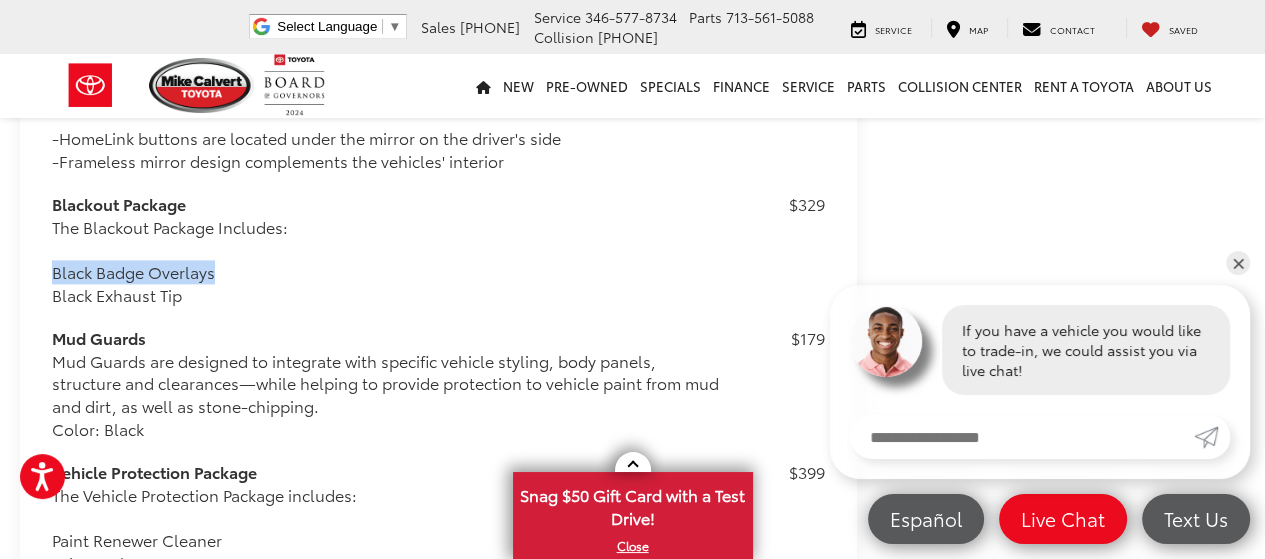 scroll, scrollTop: 2504, scrollLeft: 0, axis: vertical 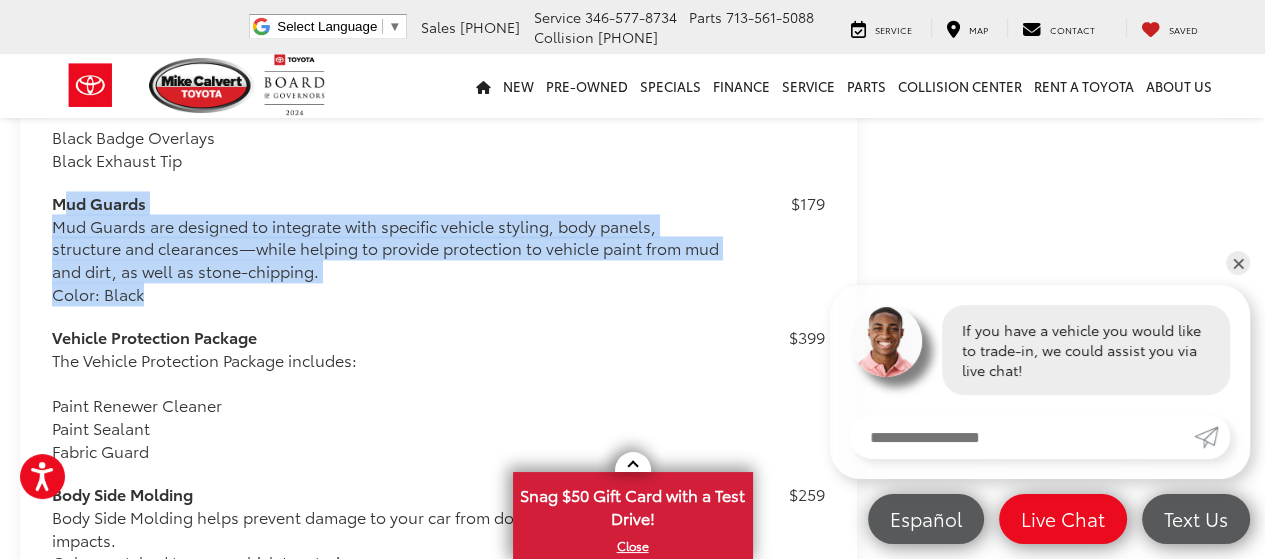 drag, startPoint x: 52, startPoint y: 207, endPoint x: 147, endPoint y: 294, distance: 128.8177 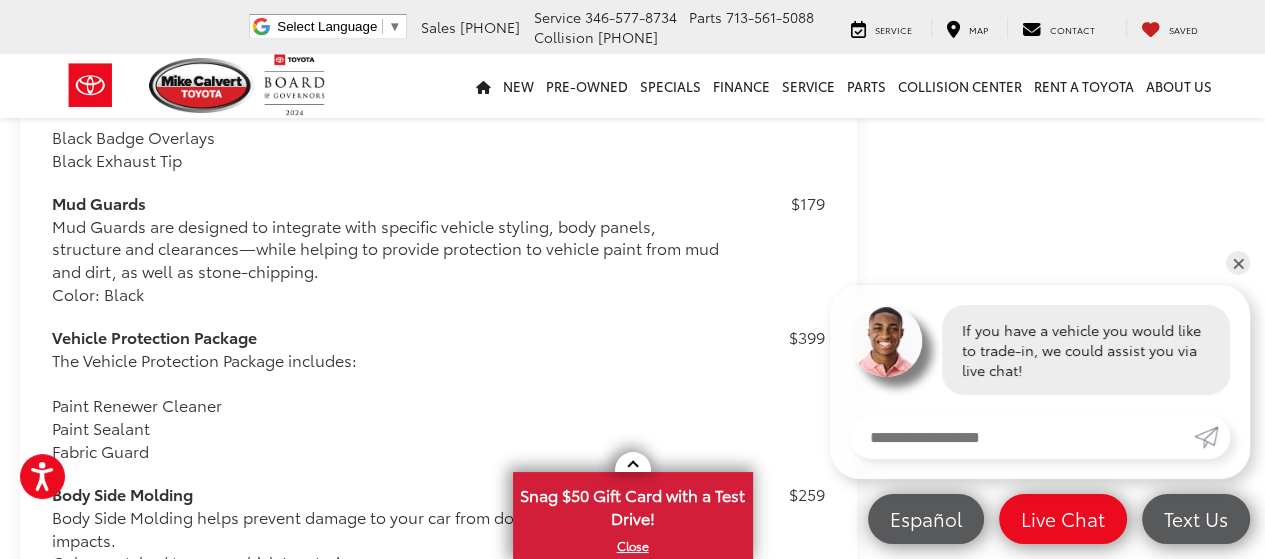 scroll, scrollTop: 2604, scrollLeft: 0, axis: vertical 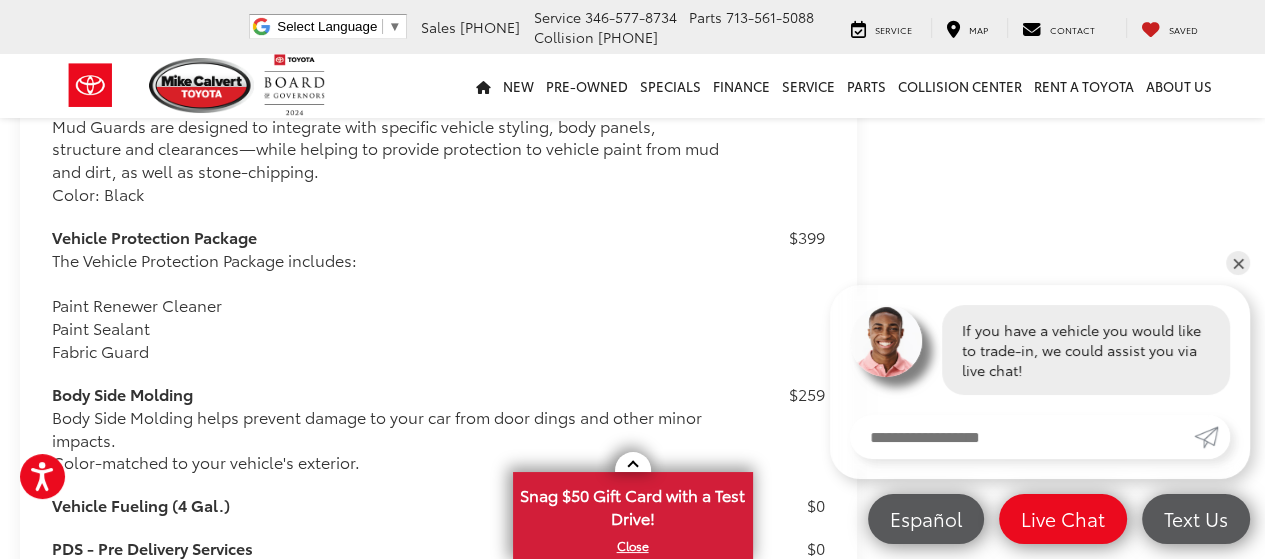 drag, startPoint x: 48, startPoint y: 239, endPoint x: 373, endPoint y: 260, distance: 325.67776 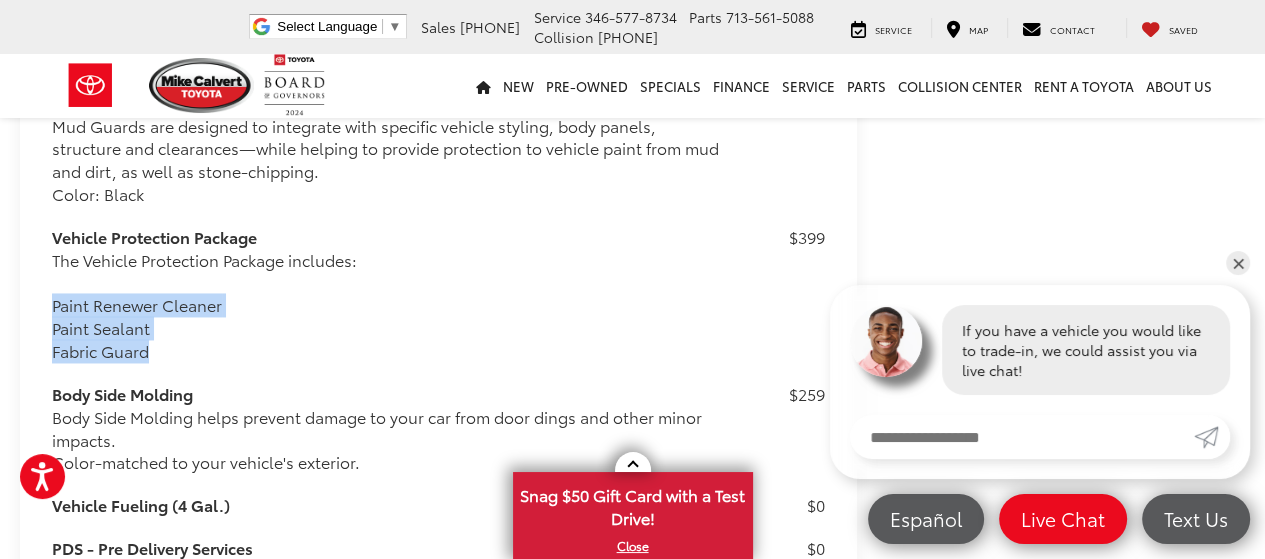 drag, startPoint x: 42, startPoint y: 304, endPoint x: 176, endPoint y: 358, distance: 144.47145 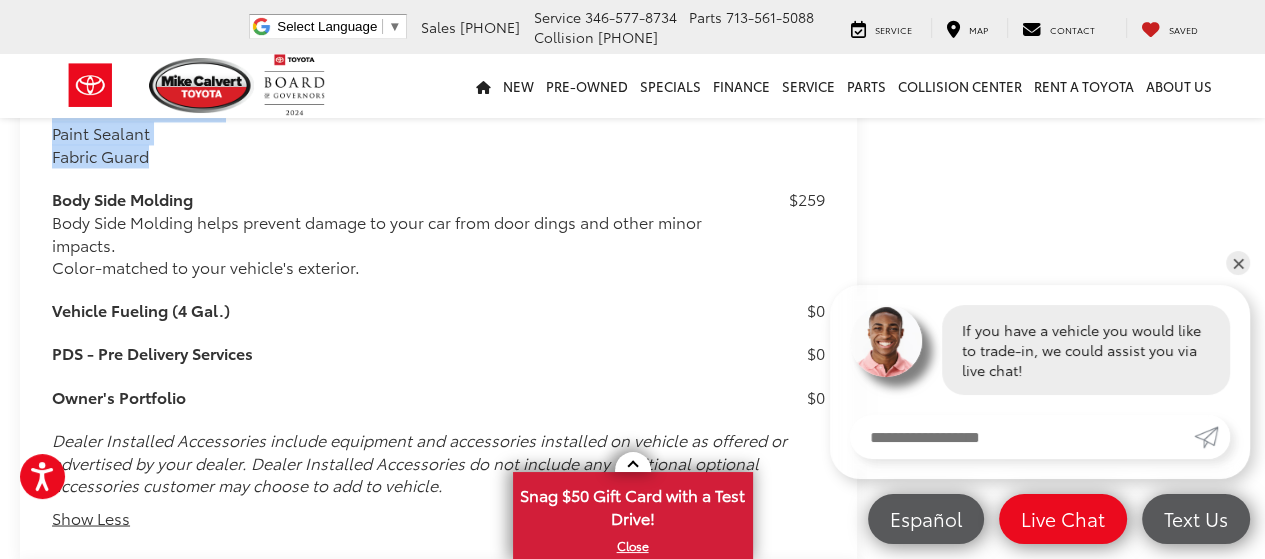 scroll, scrollTop: 2804, scrollLeft: 0, axis: vertical 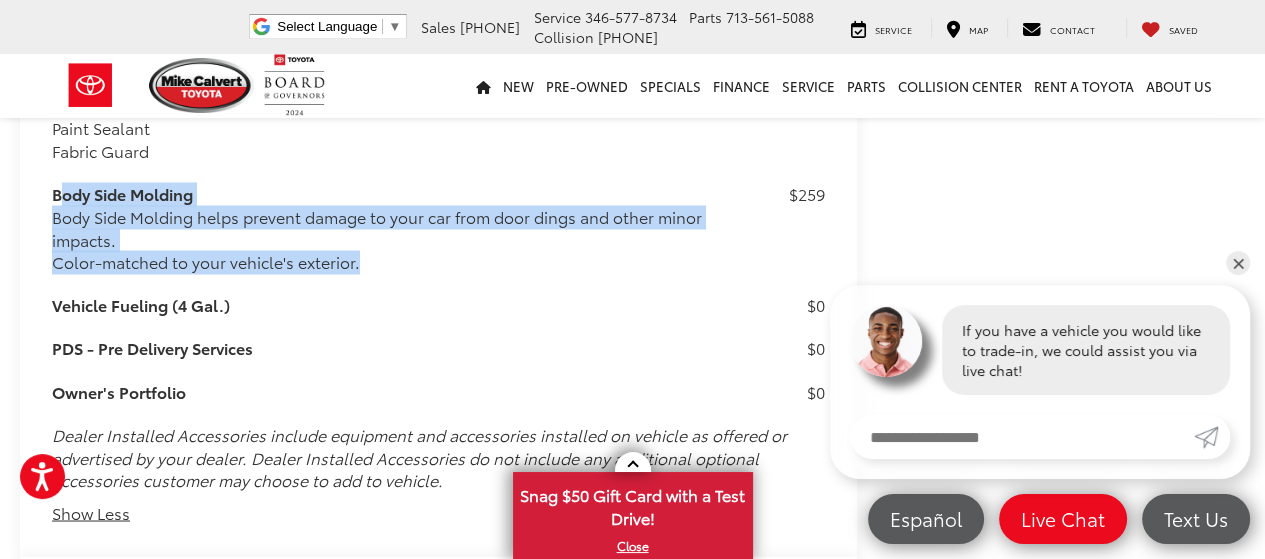 drag, startPoint x: 53, startPoint y: 195, endPoint x: 358, endPoint y: 268, distance: 313.6144 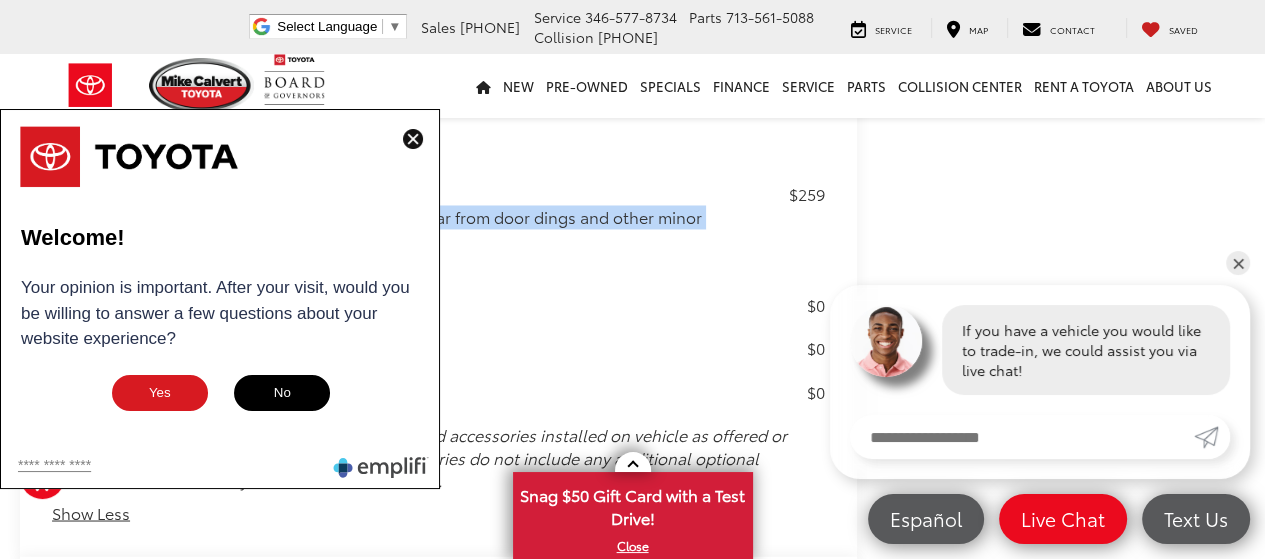 click at bounding box center (413, 139) 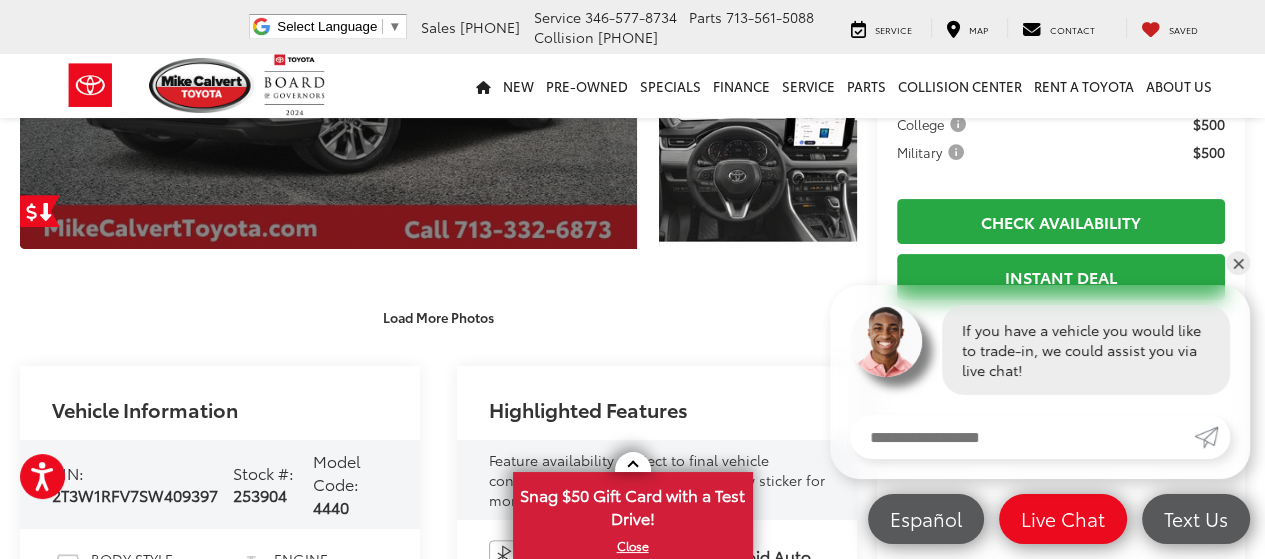 scroll, scrollTop: 0, scrollLeft: 0, axis: both 